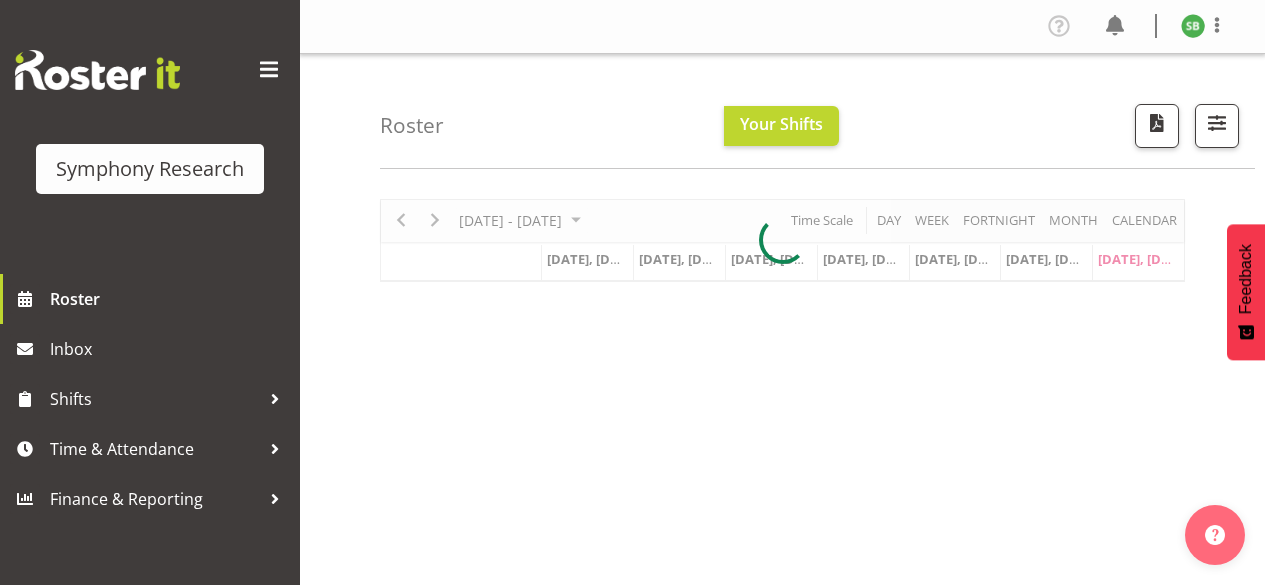 scroll, scrollTop: 0, scrollLeft: 0, axis: both 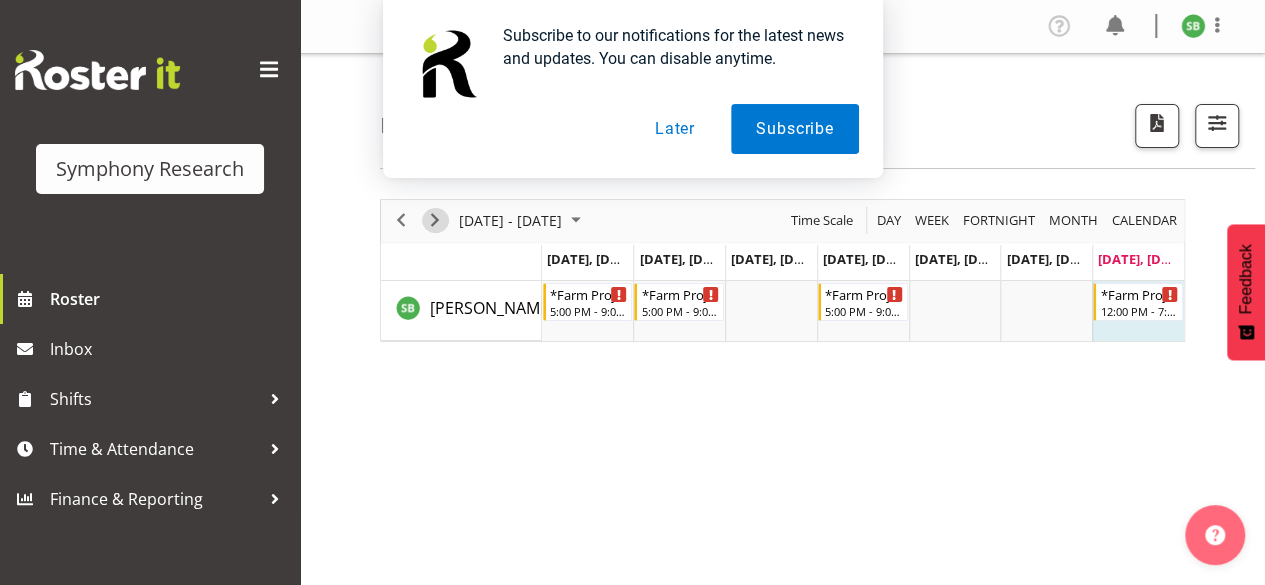 click at bounding box center (435, 220) 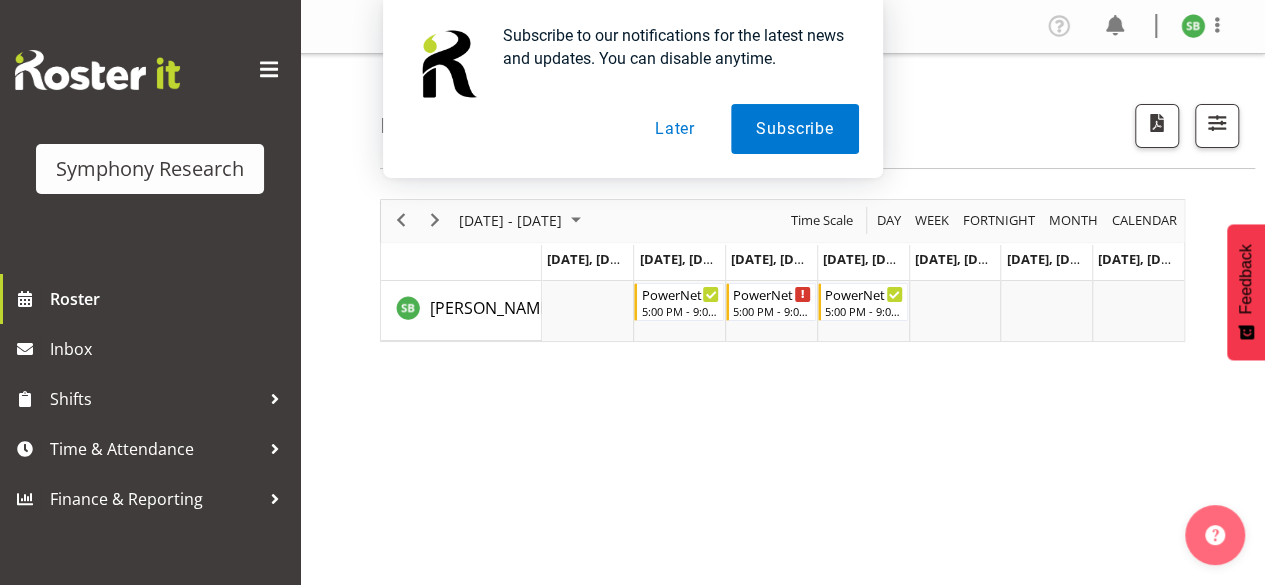click on "Later" at bounding box center (675, 129) 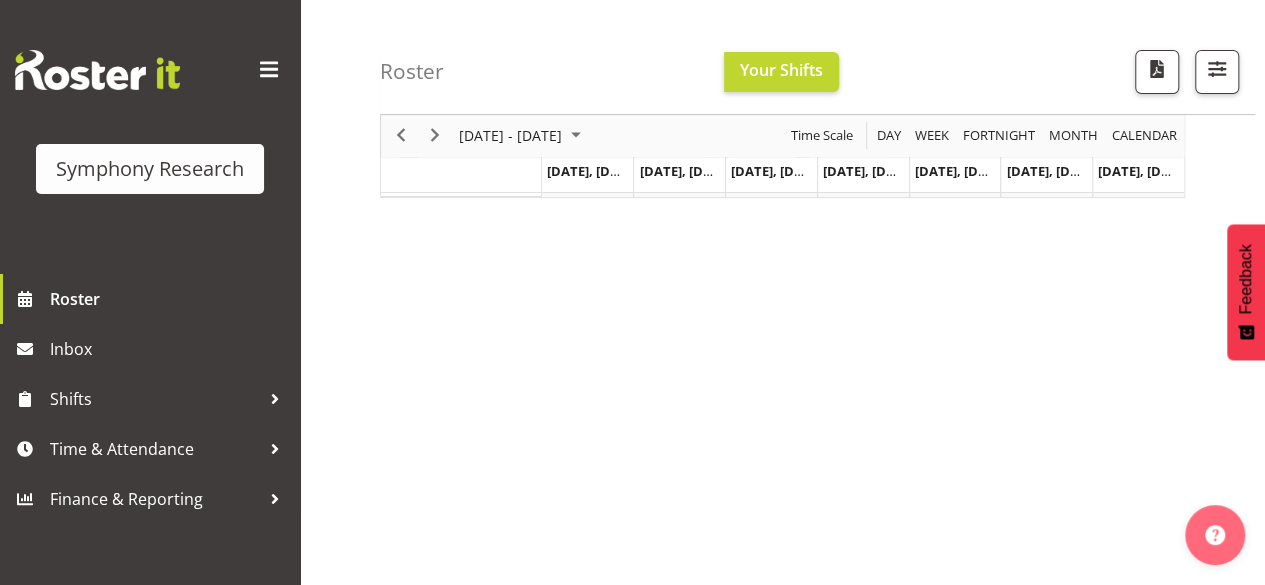scroll, scrollTop: 174, scrollLeft: 0, axis: vertical 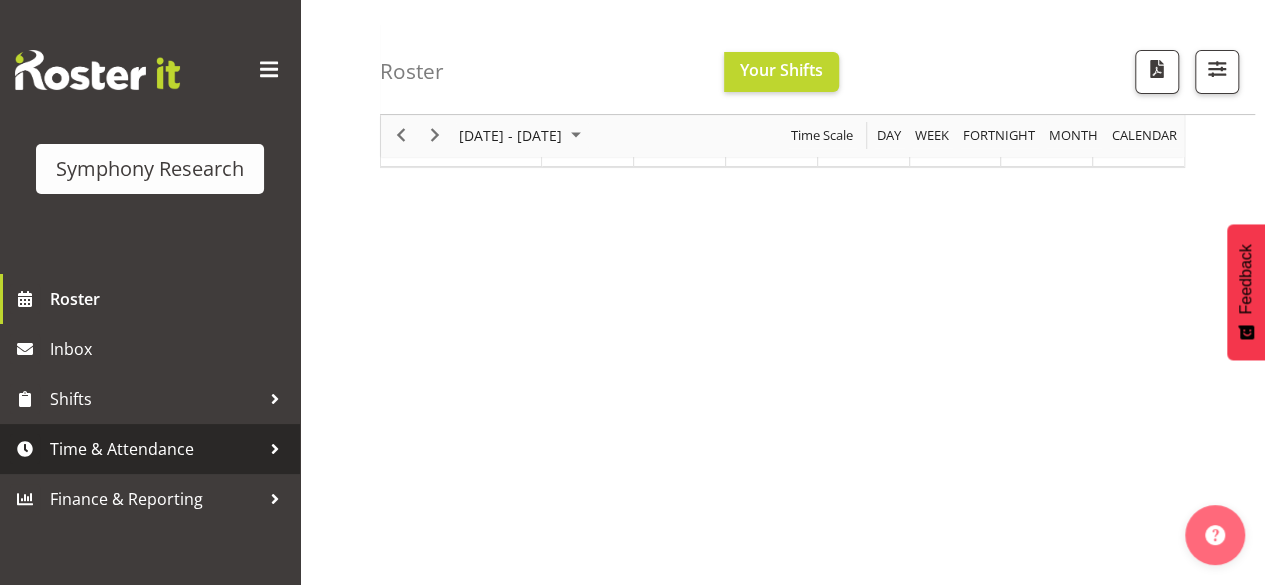 click on "Time & Attendance" at bounding box center (155, 449) 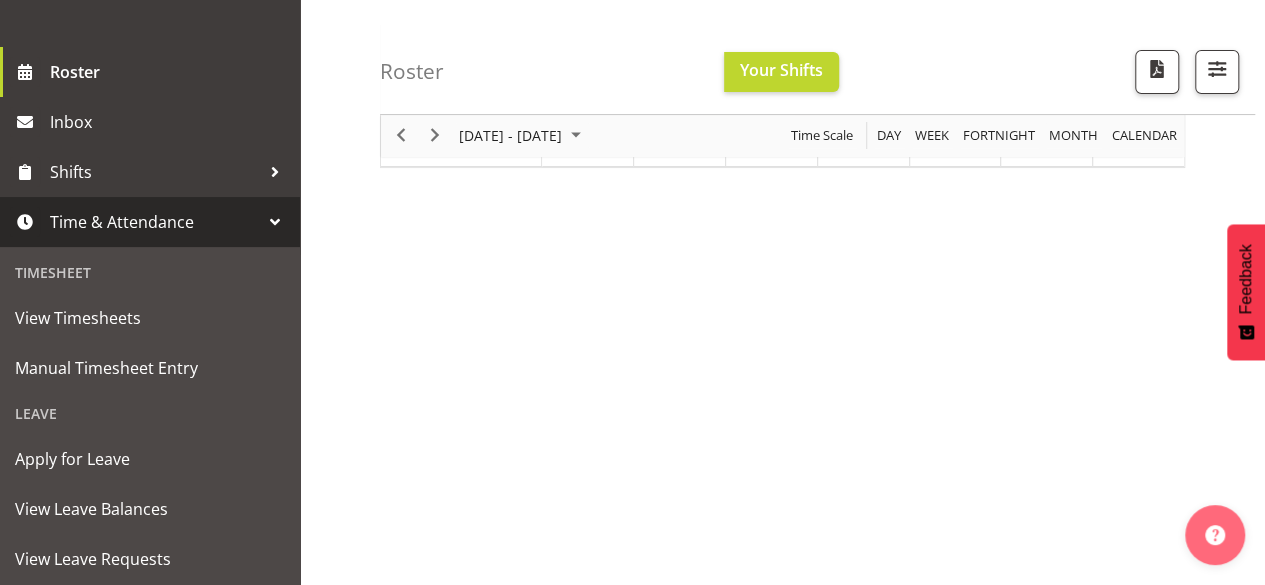 scroll, scrollTop: 240, scrollLeft: 0, axis: vertical 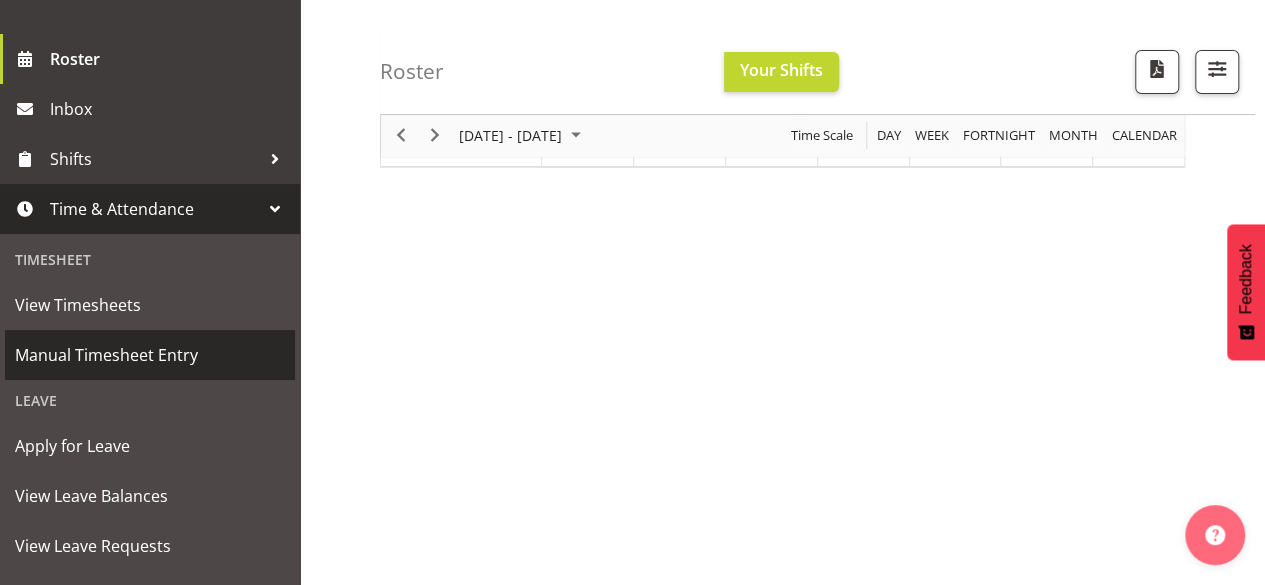click on "Manual Timesheet Entry" at bounding box center (150, 355) 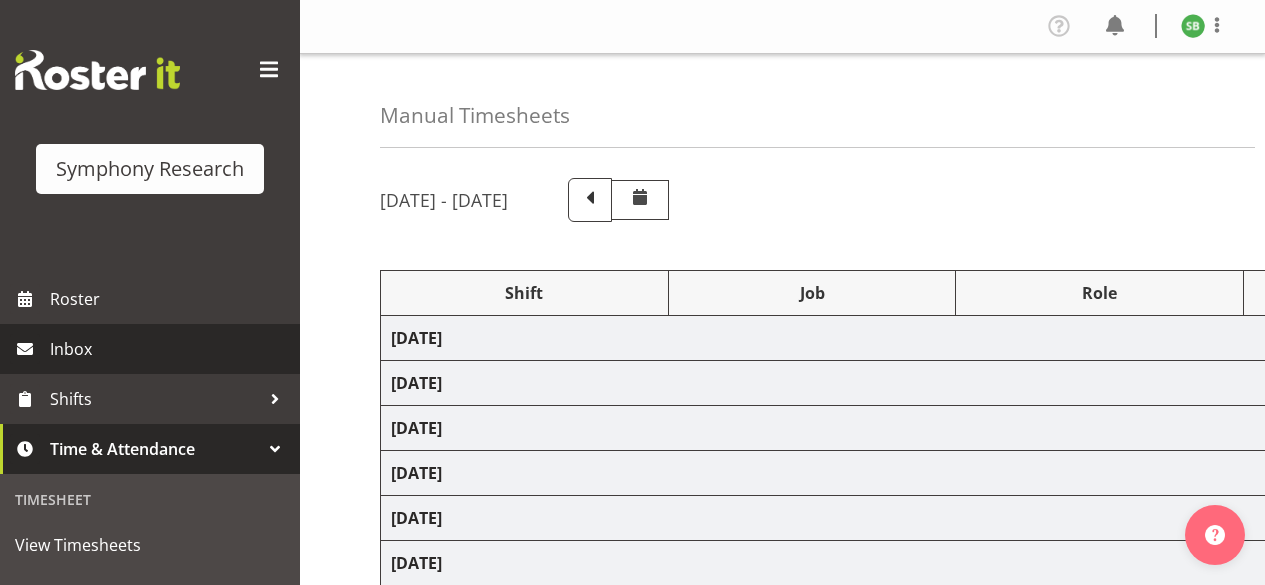 scroll, scrollTop: 0, scrollLeft: 0, axis: both 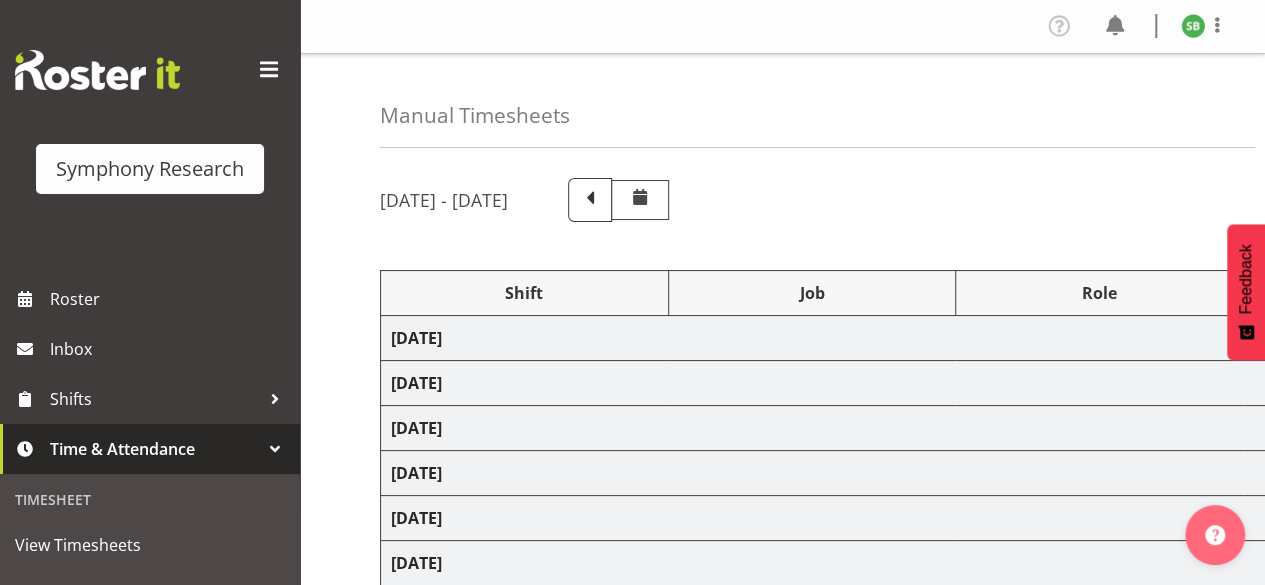 select on "48116" 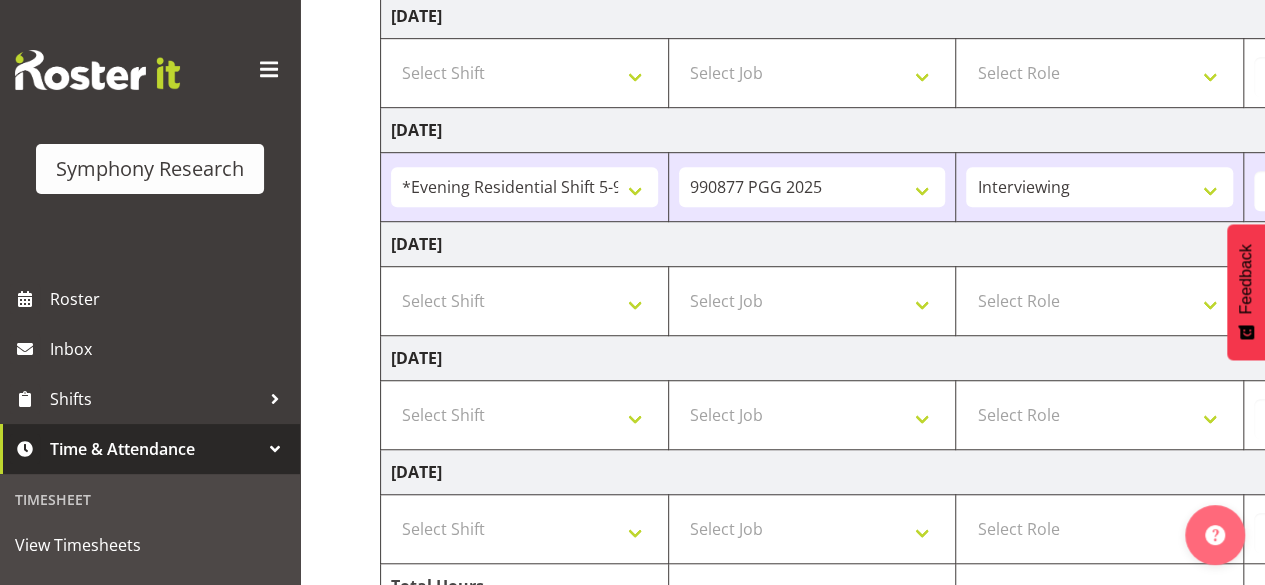 scroll, scrollTop: 576, scrollLeft: 0, axis: vertical 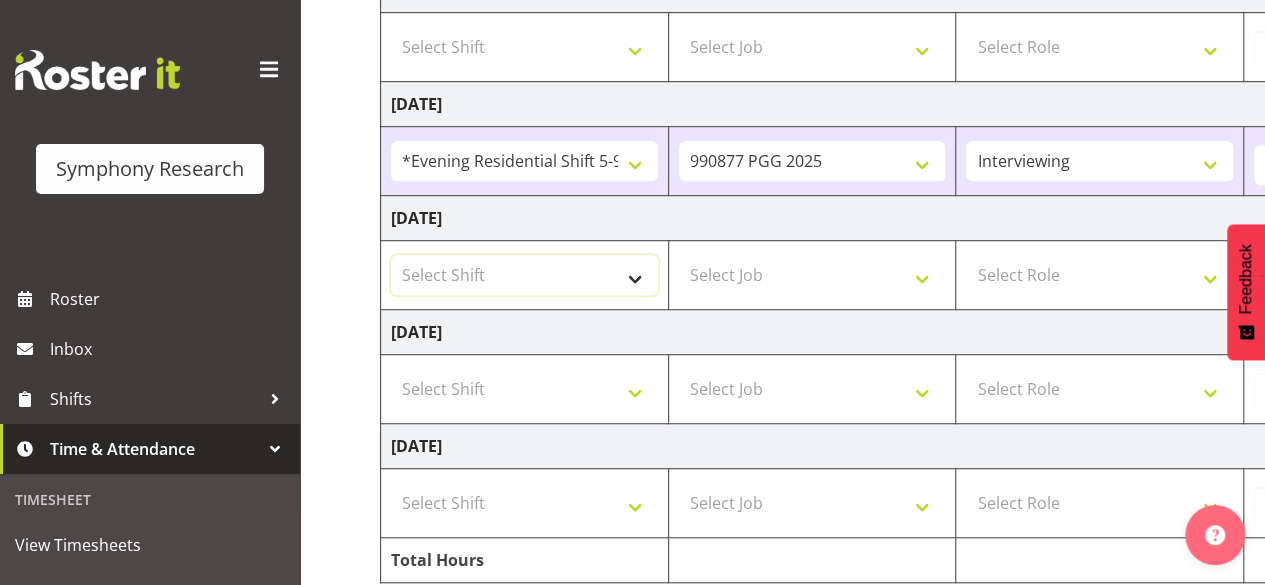 click on "Select Shift  !!Project Briefing  (Job to be assigned) !!Weekend Residential    (Roster IT Shift Label) *Business  9/10am ~ 4:30pm *Business Batteries Aust Shift 11am ~ 7pm *Business Supervisor *Evening Residential Shift 5-9pm *Farm Projects PGG Evening *Farm Projects PGG Weekend *Home Heating Evenings *Home Heating Weekend *RP Track  C *RP Track C Weekend *RP Weekly/Monthly Tracks *Supervisor Call Centre *Supervisor Evening *Supervisors & Call Centre Weekend *To Be Briefed AU Batteries Evening 5~7pm or later PowerNet Evenings PowerNet Weekend Test World Poll Aust Late 9p~10:30p World Poll Aust Wkend World Poll Aust. 6:30~10:30pm World Poll Pilot Aust 6:30~10:30pm" at bounding box center [524, 275] 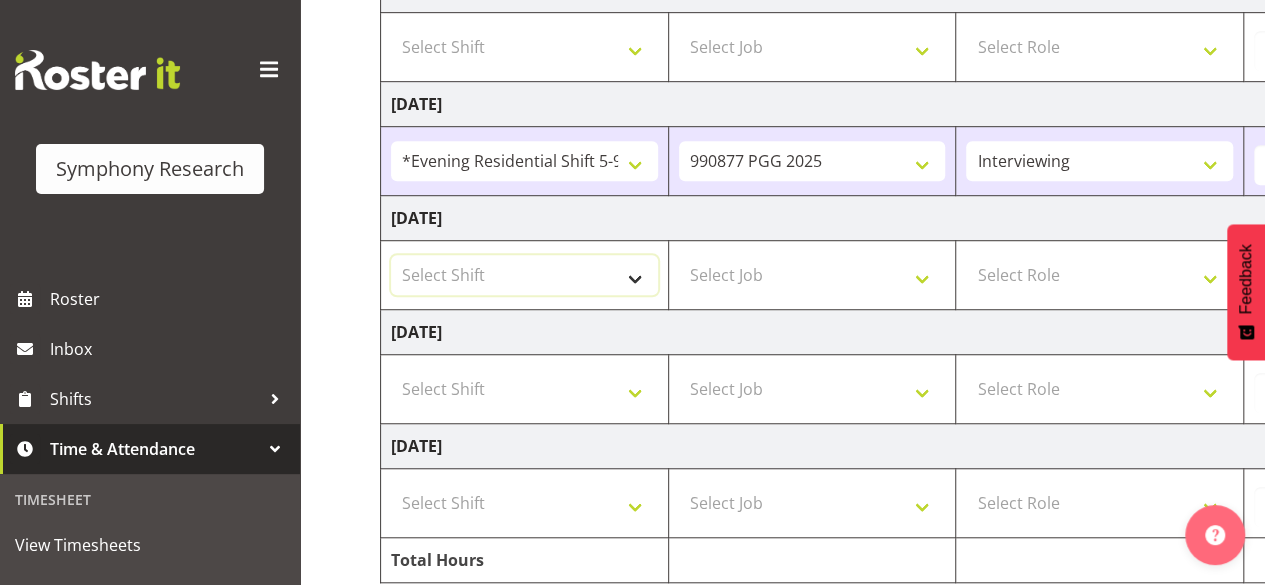 select on "17154" 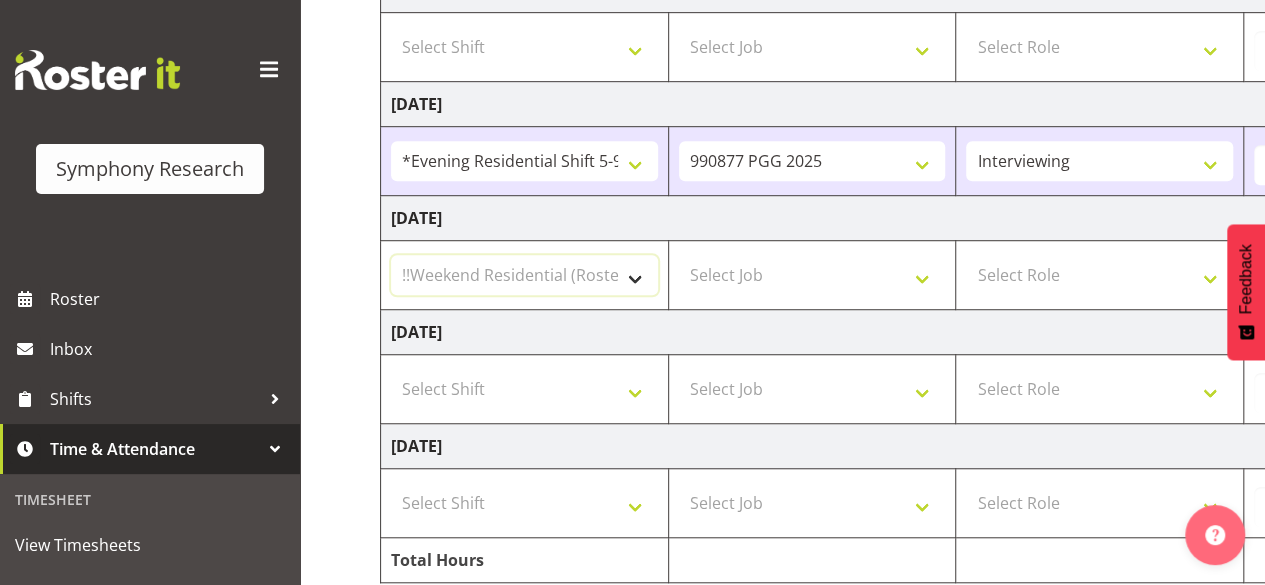click on "Select Shift  !!Project Briefing  (Job to be assigned) !!Weekend Residential    (Roster IT Shift Label) *Business  9/10am ~ 4:30pm *Business Batteries Aust Shift 11am ~ 7pm *Business Supervisor *Evening Residential Shift 5-9pm *Farm Projects PGG Evening *Farm Projects PGG Weekend *Home Heating Evenings *Home Heating Weekend *RP Track  C *RP Track C Weekend *RP Weekly/Monthly Tracks *Supervisor Call Centre *Supervisor Evening *Supervisors & Call Centre Weekend *To Be Briefed AU Batteries Evening 5~7pm or later PowerNet Evenings PowerNet Weekend Test World Poll Aust Late 9p~10:30p World Poll Aust Wkend World Poll Aust. 6:30~10:30pm World Poll Pilot Aust 6:30~10:30pm" at bounding box center (524, 275) 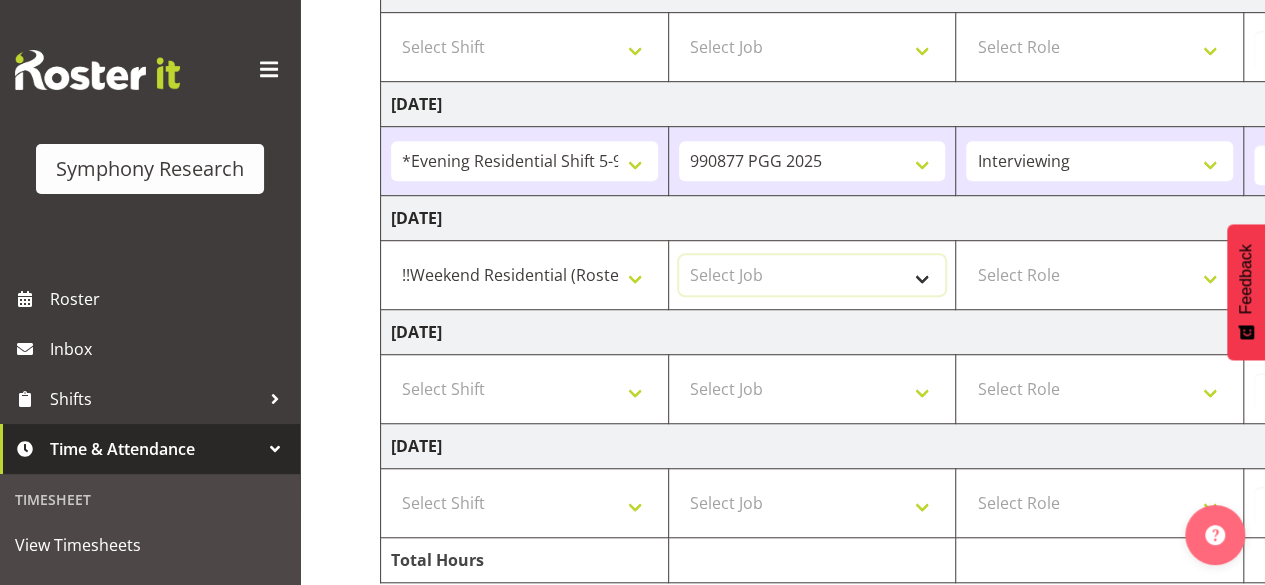 click on "Select Job  550060 IF Admin 553495 Rural Omnibus [DATE] - [DATE] 553500 BFM [DATE] - [DATE] 553501 FMG [DATE] 990000 General 990820 Mobtest 2024 990821 Goldrush 2024 990846 Toka Tu Ake 2025 990855 FENZ 990869 Richmond Home Heating 990873 Batteries 990877 PGG 2025 990878 CMI Q3 2025 990879 Selwyn DC 990881 PowerNet 999996 Training 999997 Recruitment & Training 999999 DT" at bounding box center (812, 275) 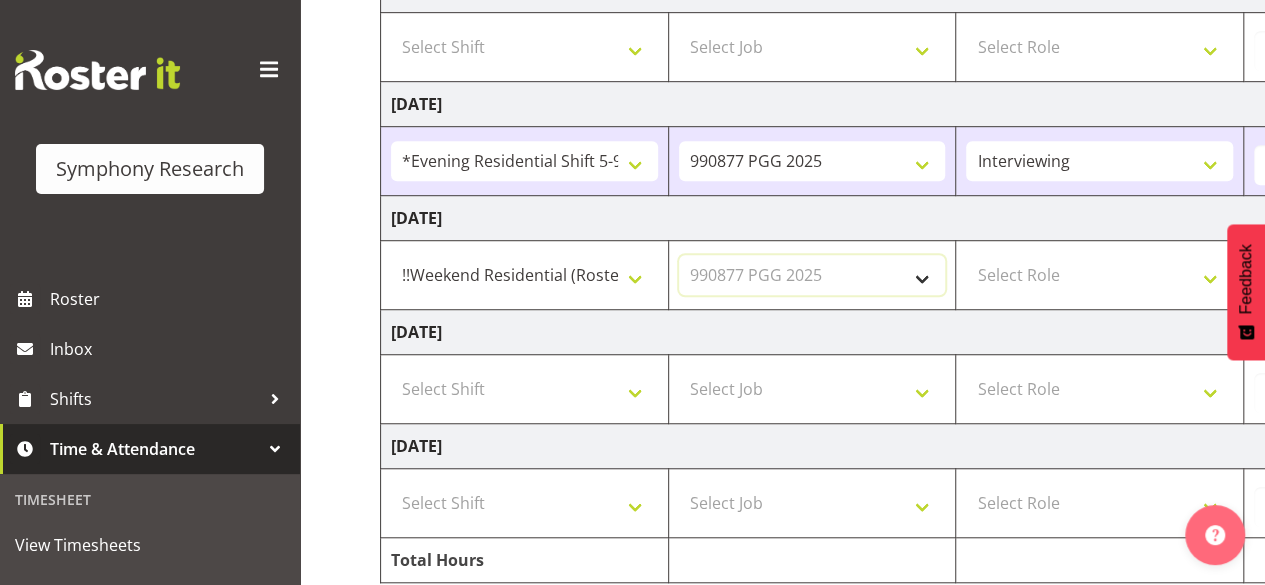 click on "Select Job  550060 IF Admin 553495 Rural Omnibus [DATE] - [DATE] 553500 BFM [DATE] - [DATE] 553501 FMG [DATE] 990000 General 990820 Mobtest 2024 990821 Goldrush 2024 990846 Toka Tu Ake 2025 990855 FENZ 990869 Richmond Home Heating 990873 Batteries 990877 PGG 2025 990878 CMI Q3 2025 990879 Selwyn DC 990881 PowerNet 999996 Training 999997 Recruitment & Training 999999 DT" at bounding box center [812, 275] 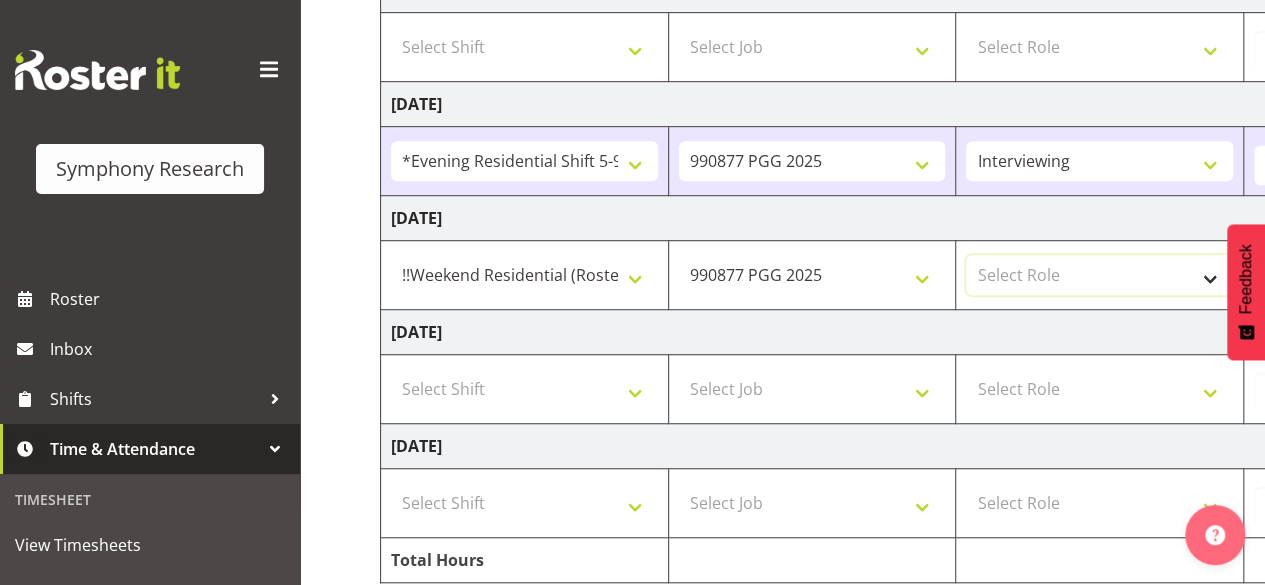 click on "Select Role  Briefing Interviewing" at bounding box center (1099, 275) 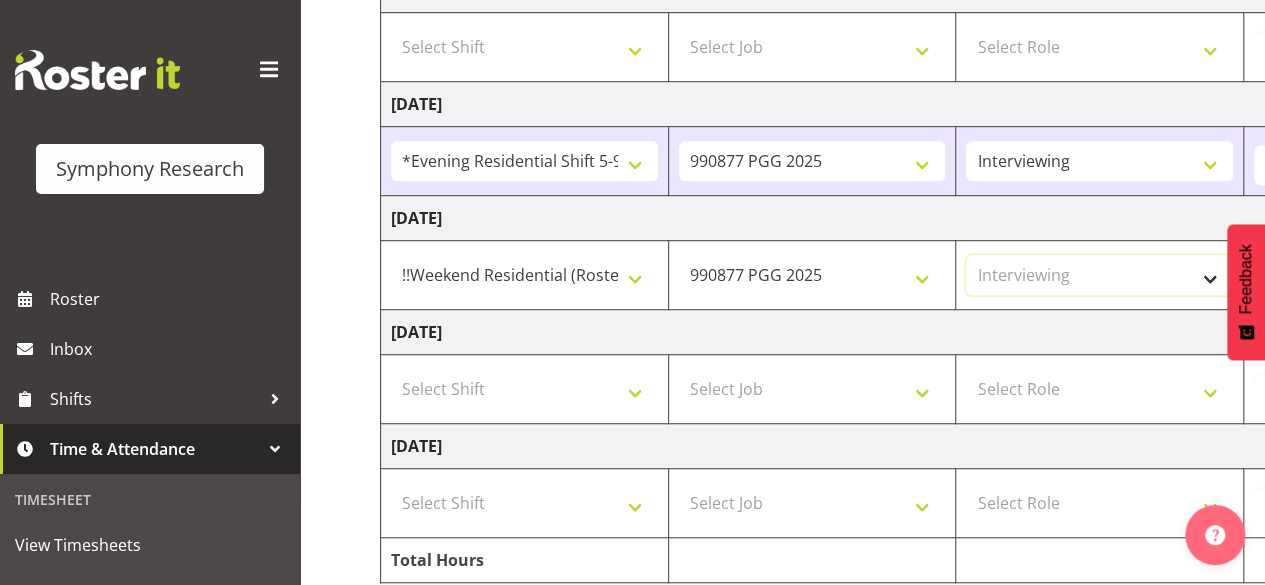 click on "Select Role  Briefing Interviewing" at bounding box center (1099, 275) 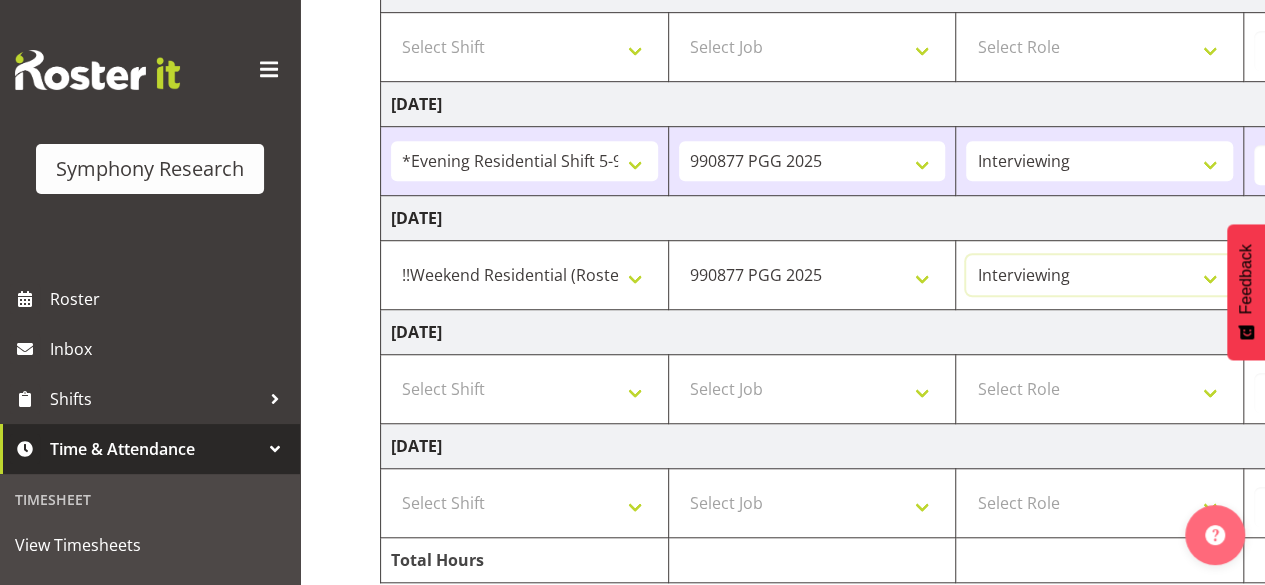 scroll, scrollTop: 650, scrollLeft: 0, axis: vertical 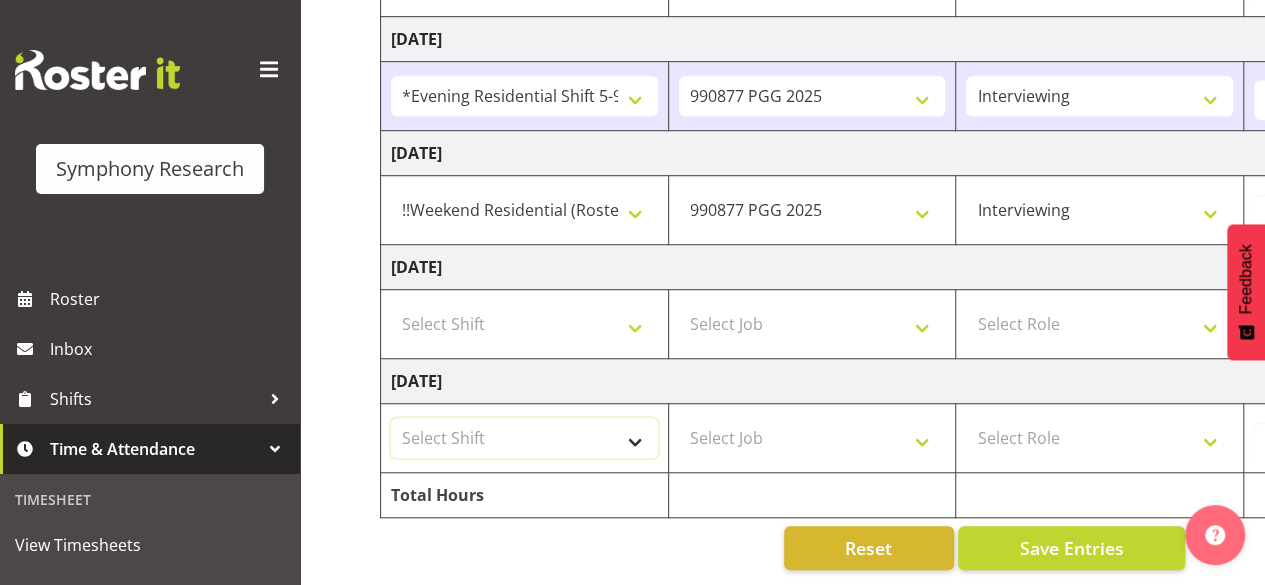 click on "Select Shift  !!Project Briefing  (Job to be assigned) !!Weekend Residential    (Roster IT Shift Label) *Business  9/10am ~ 4:30pm *Business Batteries Aust Shift 11am ~ 7pm *Business Supervisor *Evening Residential Shift 5-9pm *Farm Projects PGG Evening *Farm Projects PGG Weekend *Home Heating Evenings *Home Heating Weekend *RP Track  C *RP Track C Weekend *RP Weekly/Monthly Tracks *Supervisor Call Centre *Supervisor Evening *Supervisors & Call Centre Weekend *To Be Briefed AU Batteries Evening 5~7pm or later PowerNet Evenings PowerNet Weekend Test World Poll Aust Late 9p~10:30p World Poll Aust Wkend World Poll Aust. 6:30~10:30pm World Poll Pilot Aust 6:30~10:30pm" at bounding box center (524, 438) 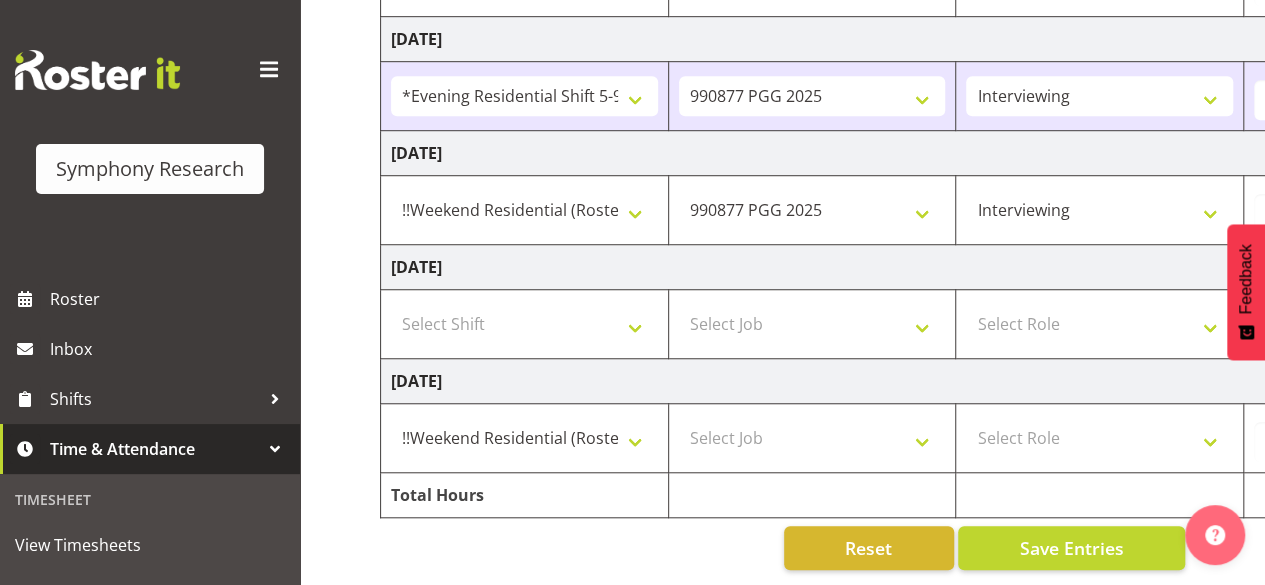 click on "Select Job  550060 IF Admin 553495 Rural Omnibus [DATE] - [DATE] 553500 BFM [DATE] - [DATE] 553501 FMG [DATE] 990000 General 990820 Mobtest 2024 990821 Goldrush 2024 990846 Toka Tu Ake 2025 990855 FENZ 990869 Richmond Home Heating 990873 Batteries 990877 PGG 2025 990878 CMI Q3 2025 990879 Selwyn DC 990881 PowerNet 999996 Training 999997 Recruitment & Training 999999 DT" at bounding box center (812, 438) 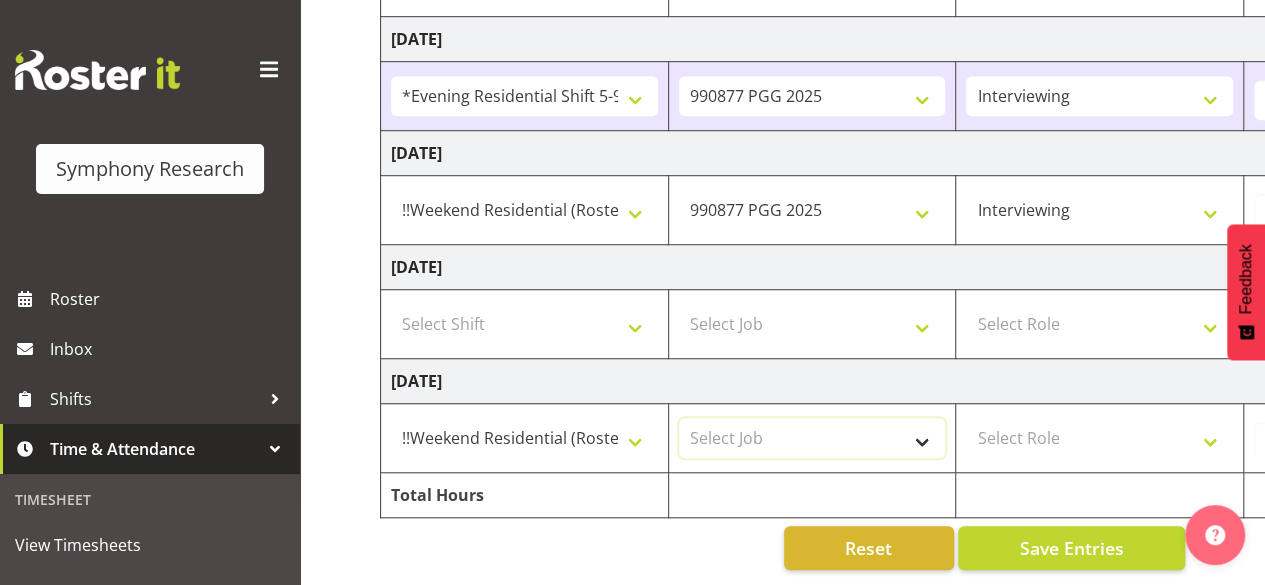 click on "Select Job  550060 IF Admin 553495 Rural Omnibus [DATE] - [DATE] 553500 BFM [DATE] - [DATE] 553501 FMG [DATE] 990000 General 990820 Mobtest 2024 990821 Goldrush 2024 990846 Toka Tu Ake 2025 990855 FENZ 990869 Richmond Home Heating 990873 Batteries 990877 PGG 2025 990878 CMI Q3 2025 990879 Selwyn DC 990881 PowerNet 999996 Training 999997 Recruitment & Training 999999 DT" at bounding box center [812, 438] 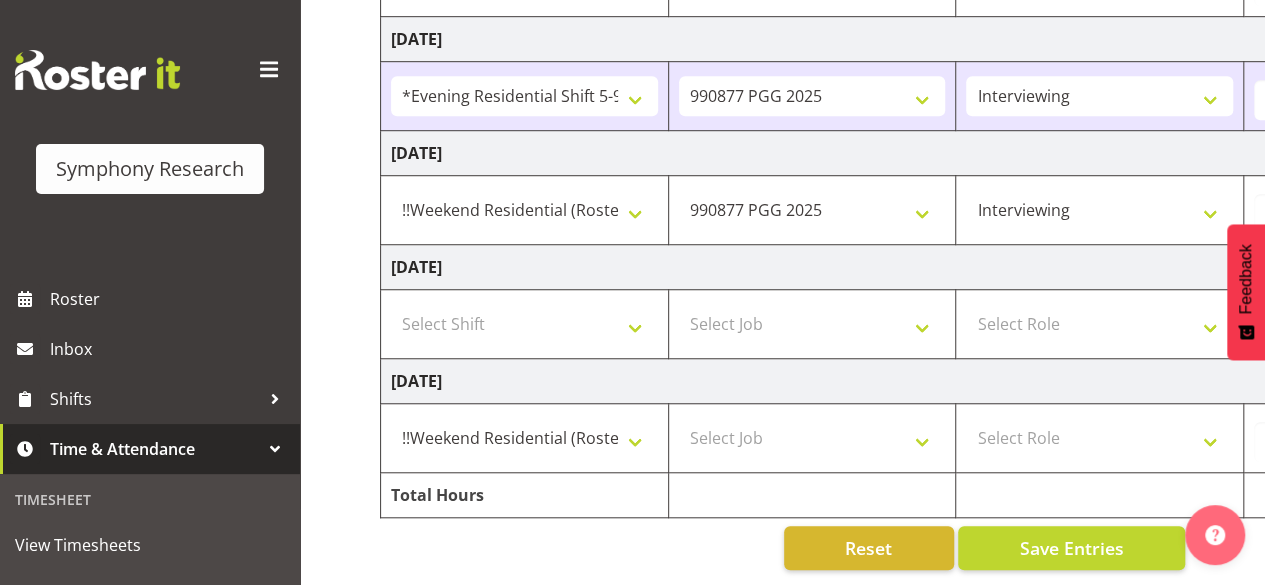 click on "!!Project Briefing  (Job to be assigned) !!Weekend Residential    (Roster IT Shift Label) *Business  9/10am ~ 4:30pm *Business Batteries Aust Shift 11am ~ 7pm *Business Supervisor *Evening Residential Shift 5-9pm *Farm Projects PGG Evening *Farm Projects PGG Weekend *Home Heating Evenings *Home Heating Weekend *RP Track  C *RP Track C Weekend *RP Weekly/Monthly Tracks *Supervisor Call Centre *Supervisor Evening *Supervisors & Call Centre Weekend *To Be Briefed AU Batteries Evening 5~7pm or later PowerNet Evenings PowerNet Weekend Test World Poll Aust Late 9p~10:30p World Poll Aust Wkend World Poll Aust. 6:30~10:30pm World Poll Pilot Aust 6:30~10:30pm" at bounding box center [525, 96] 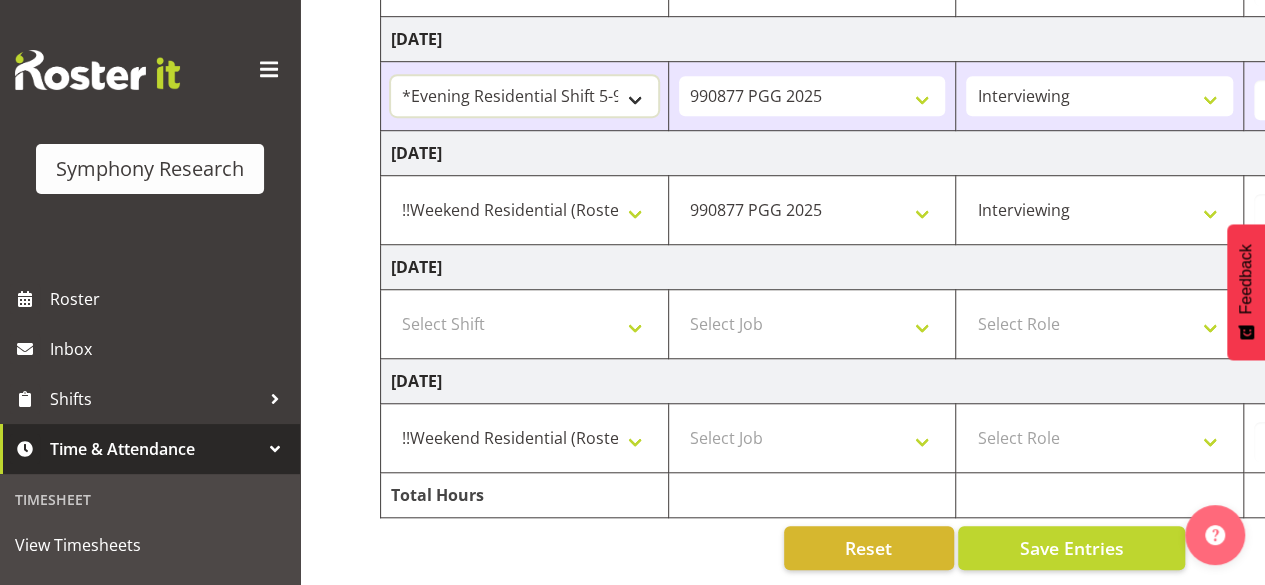 click on "!!Project Briefing  (Job to be assigned) !!Weekend Residential    (Roster IT Shift Label) *Business  9/10am ~ 4:30pm *Business Batteries Aust Shift 11am ~ 7pm *Business Supervisor *Evening Residential Shift 5-9pm *Farm Projects PGG Evening *Farm Projects PGG Weekend *Home Heating Evenings *Home Heating Weekend *RP Track  C *RP Track C Weekend *RP Weekly/Monthly Tracks *Supervisor Call Centre *Supervisor Evening *Supervisors & Call Centre Weekend *To Be Briefed AU Batteries Evening 5~7pm or later PowerNet Evenings PowerNet Weekend Test World Poll Aust Late 9p~10:30p World Poll Aust Wkend World Poll Aust. 6:30~10:30pm World Poll Pilot Aust 6:30~10:30pm" at bounding box center [524, 96] 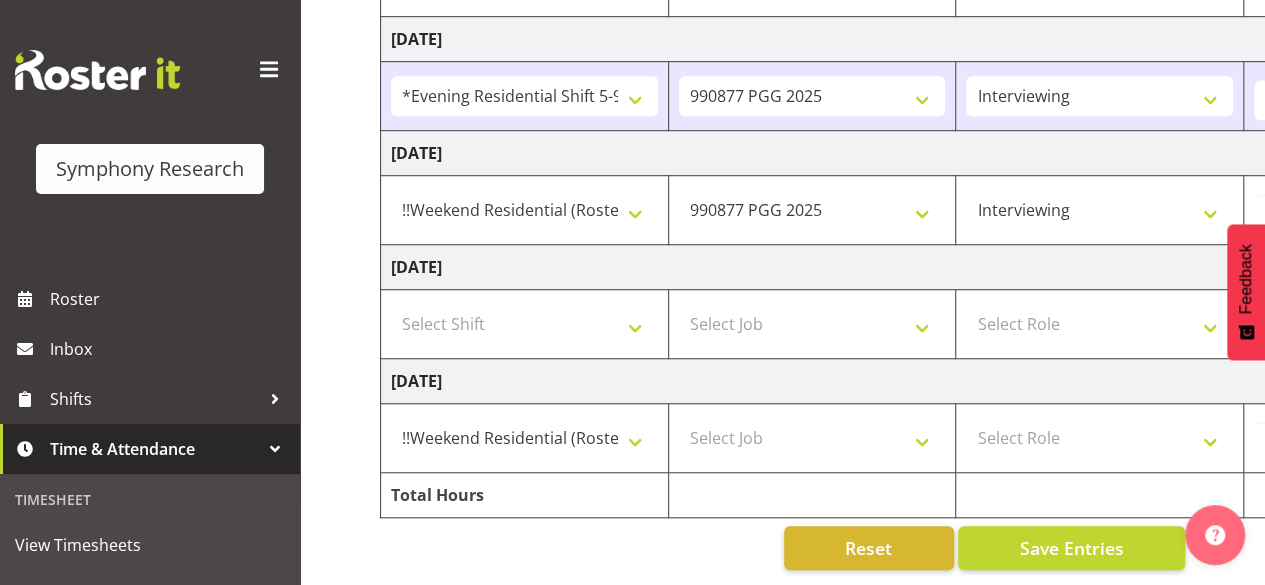 click on "Manual Timesheets   [DATE] - [DATE]                             Shift   Job   Role   Start Time   End Time     Total
[DATE]
!!Project Briefing  (Job to be assigned) !!Weekend Residential    (Roster IT Shift Label) *Business  9/10am ~ 4:30pm *Business Batteries Aust Shift 11am ~ 7pm *Business Supervisor *Evening Residential Shift 5-9pm *Farm Projects PGG Evening *Farm Projects PGG Weekend *Home Heating Evenings *Home Heating Weekend *RP Track  C *RP Track C Weekend *RP Weekly/Monthly Tracks *Supervisor Call Centre *Supervisor Evening *Supervisors & Call Centre Weekend *To Be Briefed AU Batteries Evening 5~7pm or later PowerNet Evenings PowerNet Weekend Test World Poll Aust Late 9p~10:30p World Poll Aust Wkend World Poll Aust. 6:30~10:30pm World Poll Pilot Aust 6:30~10:30pm   550060 IF Admin 553495 Rural Omnibus [DATE] - [DATE] 553500 BFM [DATE] - [DATE] 553501 FMG [DATE] 990000 General 990820 Mobtest 2024 990855 FENZ" at bounding box center (782, -1) 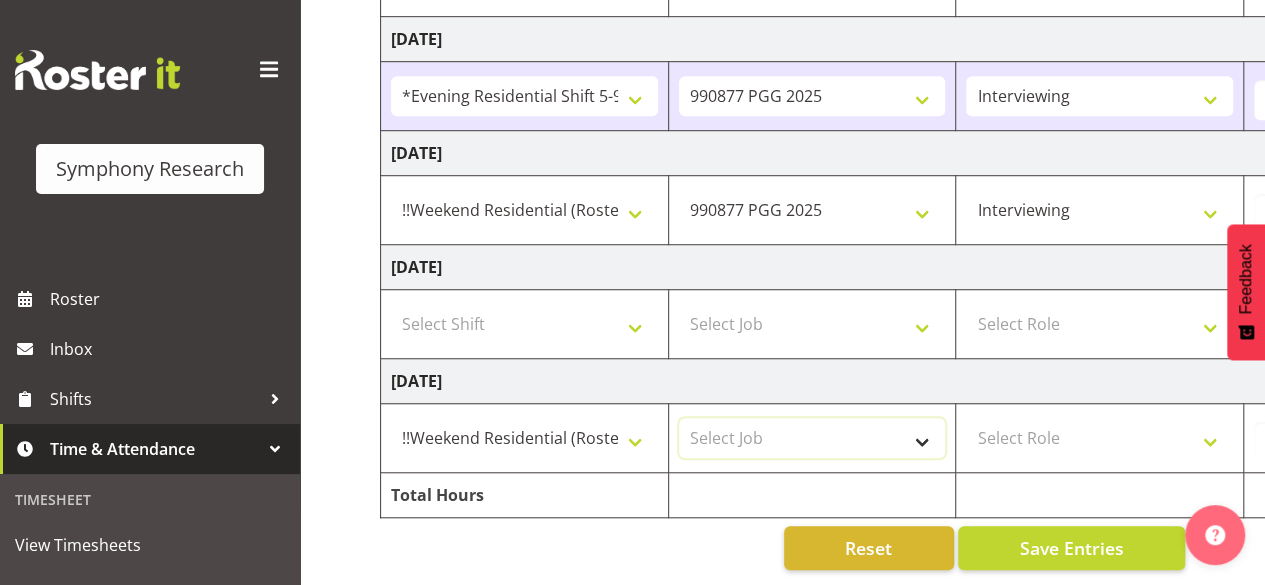 click on "Select Job  550060 IF Admin 553495 Rural Omnibus [DATE] - [DATE] 553500 BFM [DATE] - [DATE] 553501 FMG [DATE] 990000 General 990820 Mobtest 2024 990821 Goldrush 2024 990846 Toka Tu Ake 2025 990855 FENZ 990869 Richmond Home Heating 990873 Batteries 990877 PGG 2025 990878 CMI Q3 2025 990879 Selwyn DC 990881 PowerNet 999996 Training 999997 Recruitment & Training 999999 DT" at bounding box center (812, 438) 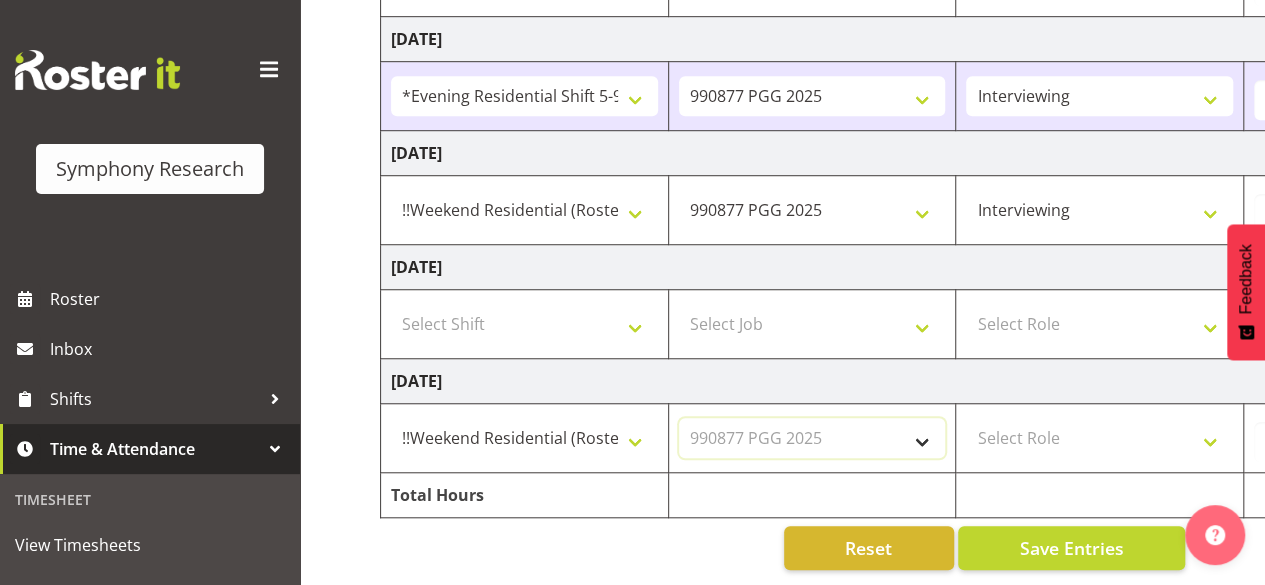 click on "Select Job  550060 IF Admin 553495 Rural Omnibus [DATE] - [DATE] 553500 BFM [DATE] - [DATE] 553501 FMG [DATE] 990000 General 990820 Mobtest 2024 990821 Goldrush 2024 990846 Toka Tu Ake 2025 990855 FENZ 990869 Richmond Home Heating 990873 Batteries 990877 PGG 2025 990878 CMI Q3 2025 990879 Selwyn DC 990881 PowerNet 999996 Training 999997 Recruitment & Training 999999 DT" at bounding box center [812, 438] 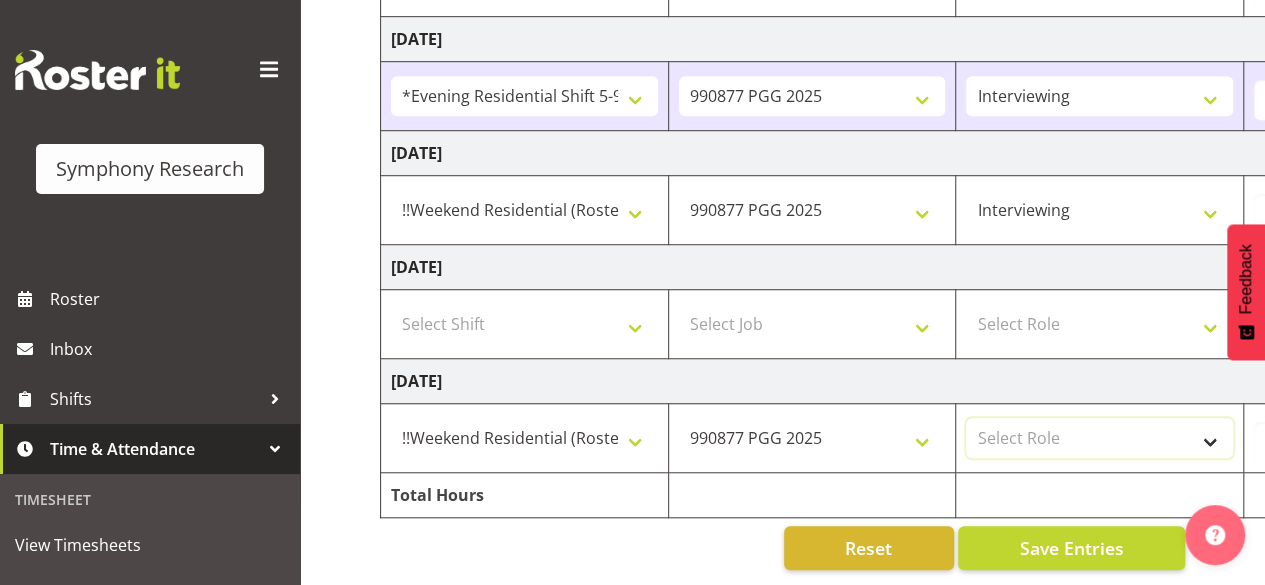 click on "Select Role  Briefing Interviewing" at bounding box center [1099, 438] 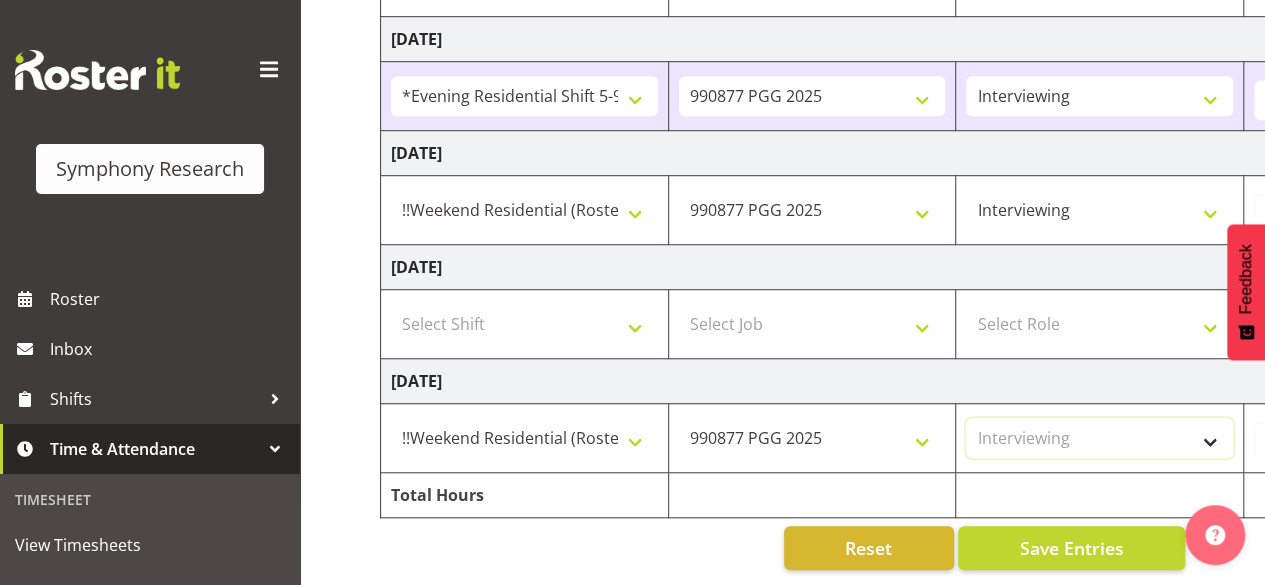 click on "Select Role  Briefing Interviewing" at bounding box center [1099, 438] 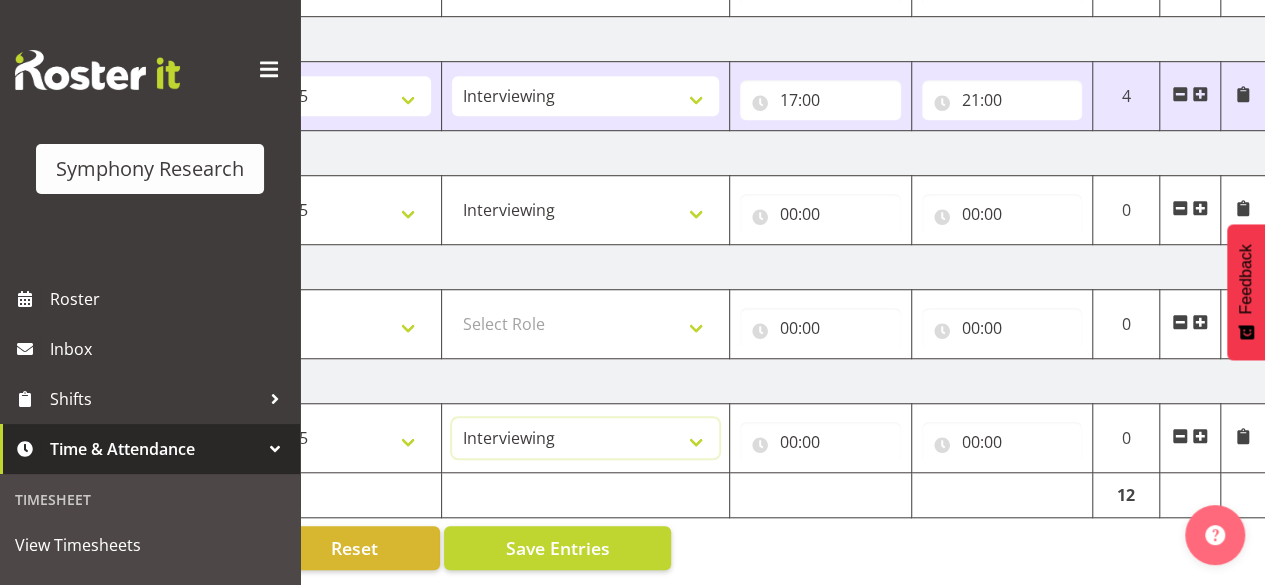 scroll, scrollTop: 0, scrollLeft: 515, axis: horizontal 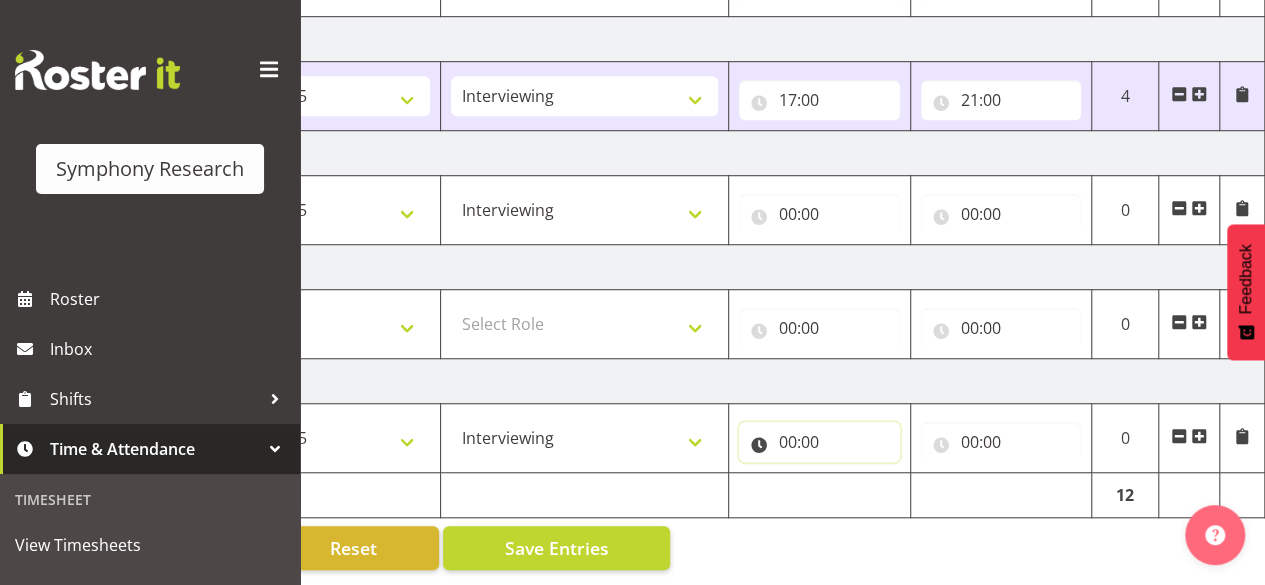 click on "00:00" at bounding box center [819, 442] 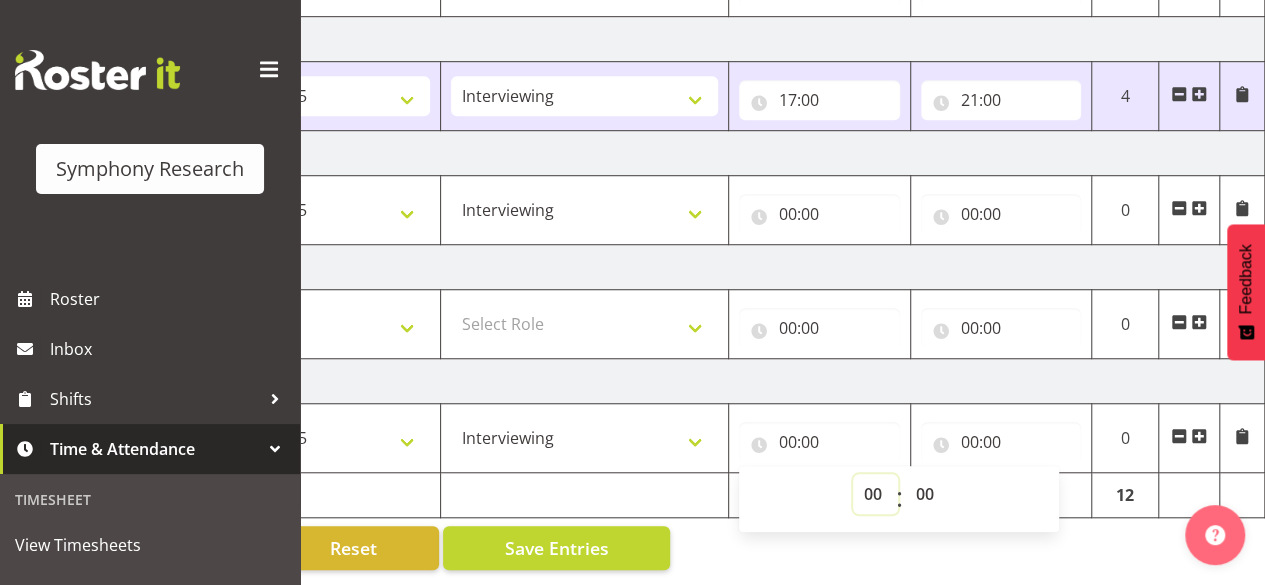 click on "00   01   02   03   04   05   06   07   08   09   10   11   12   13   14   15   16   17   18   19   20   21   22   23" at bounding box center [875, 494] 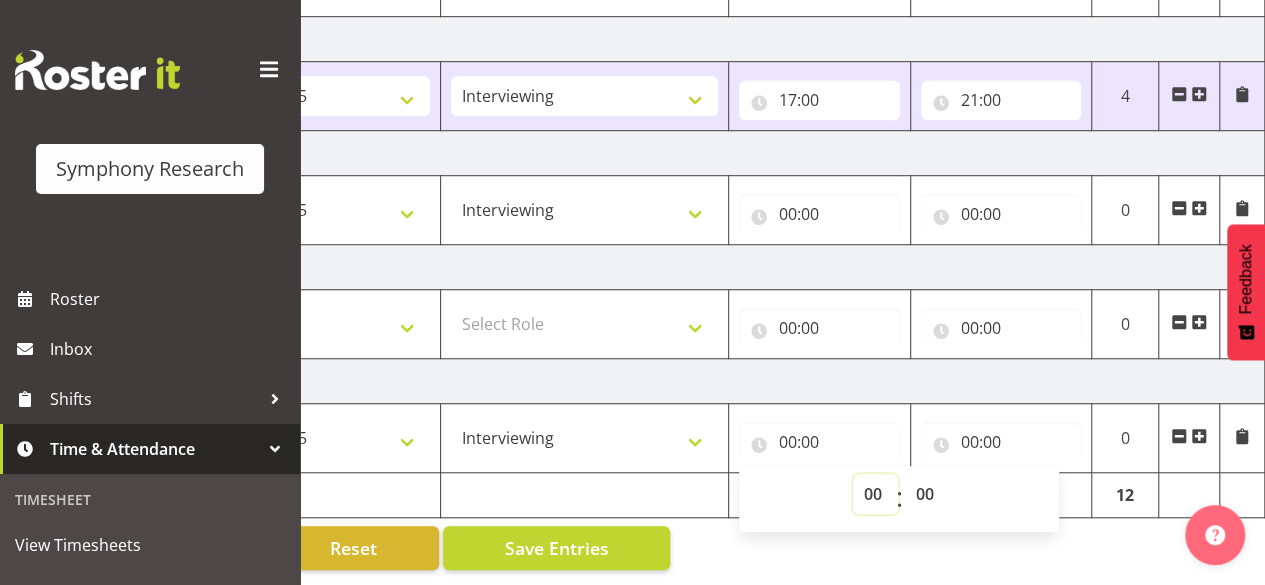 select on "12" 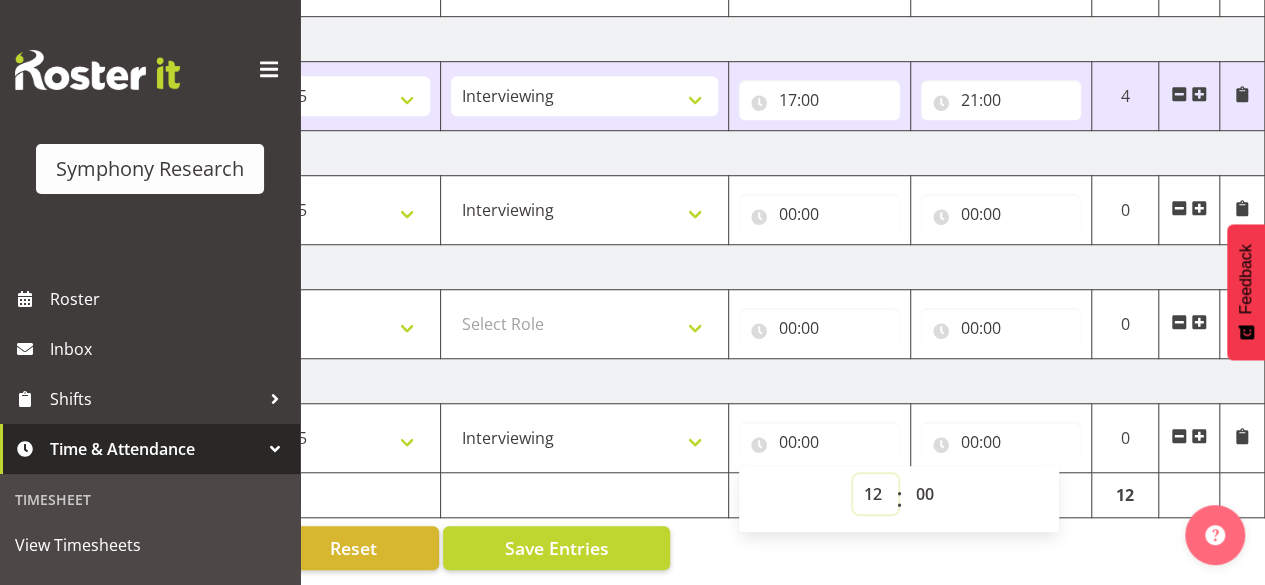 click on "00   01   02   03   04   05   06   07   08   09   10   11   12   13   14   15   16   17   18   19   20   21   22   23" at bounding box center (875, 494) 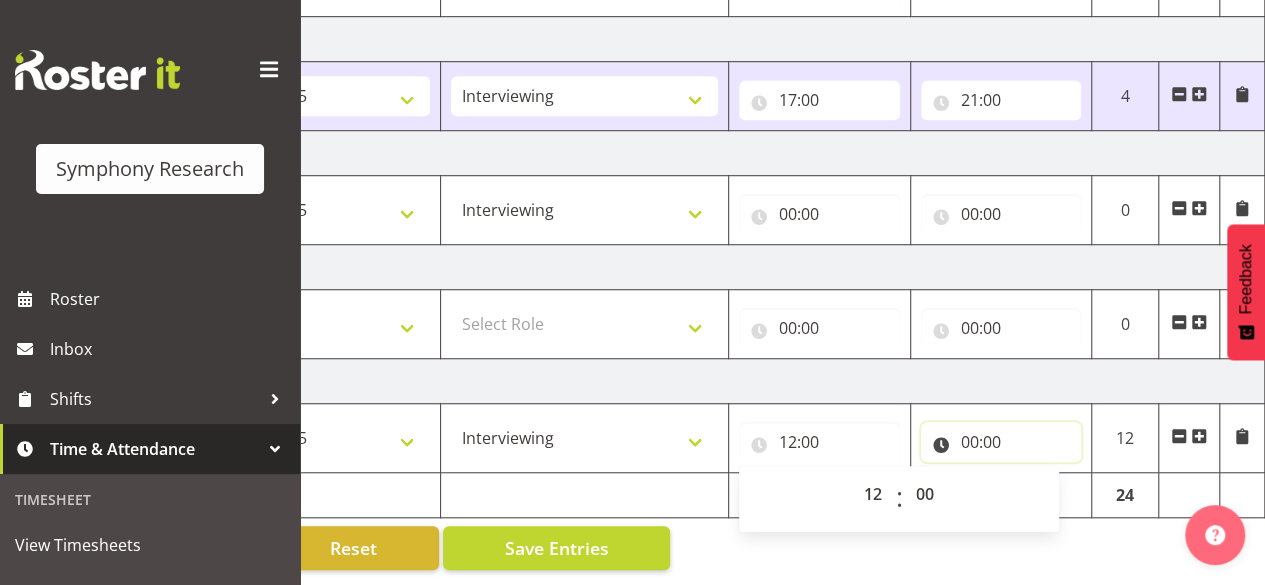 click on "00:00" at bounding box center (1001, 442) 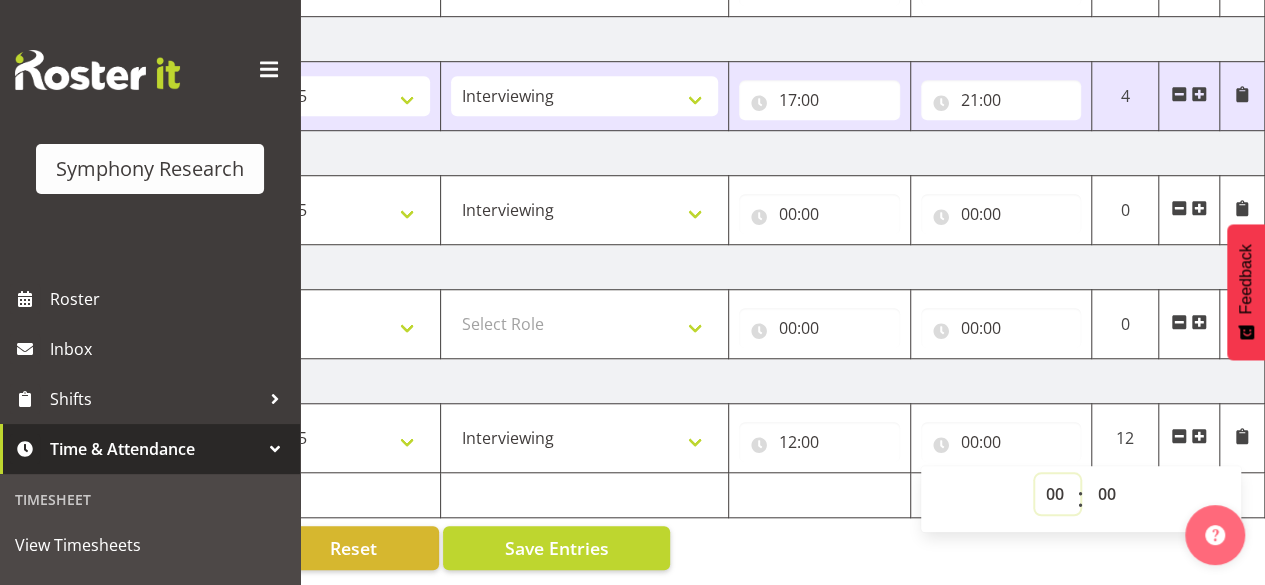 click on "00   01   02   03   04   05   06   07   08   09   10   11   12   13   14   15   16   17   18   19   20   21   22   23" at bounding box center (1057, 494) 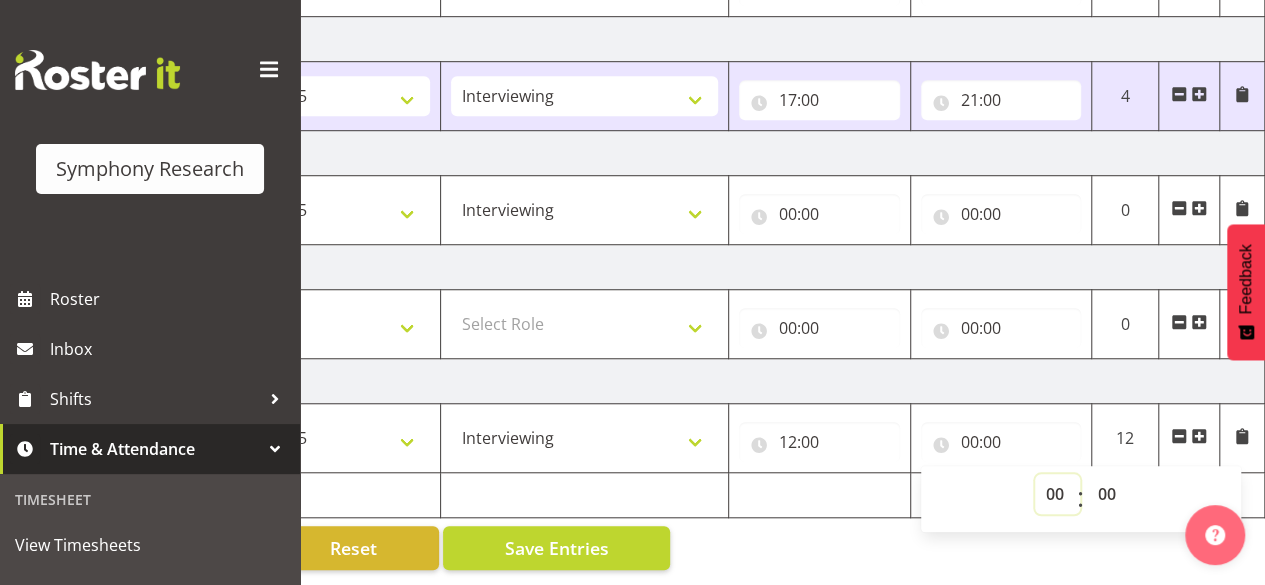 select on "19" 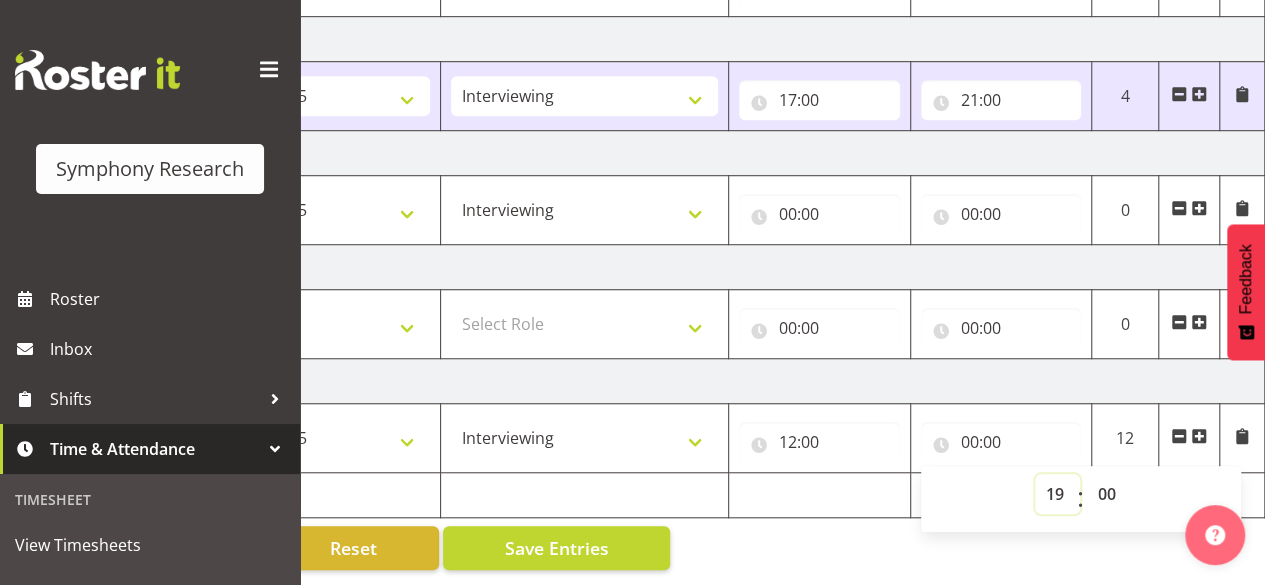click on "00   01   02   03   04   05   06   07   08   09   10   11   12   13   14   15   16   17   18   19   20   21   22   23" at bounding box center [1057, 494] 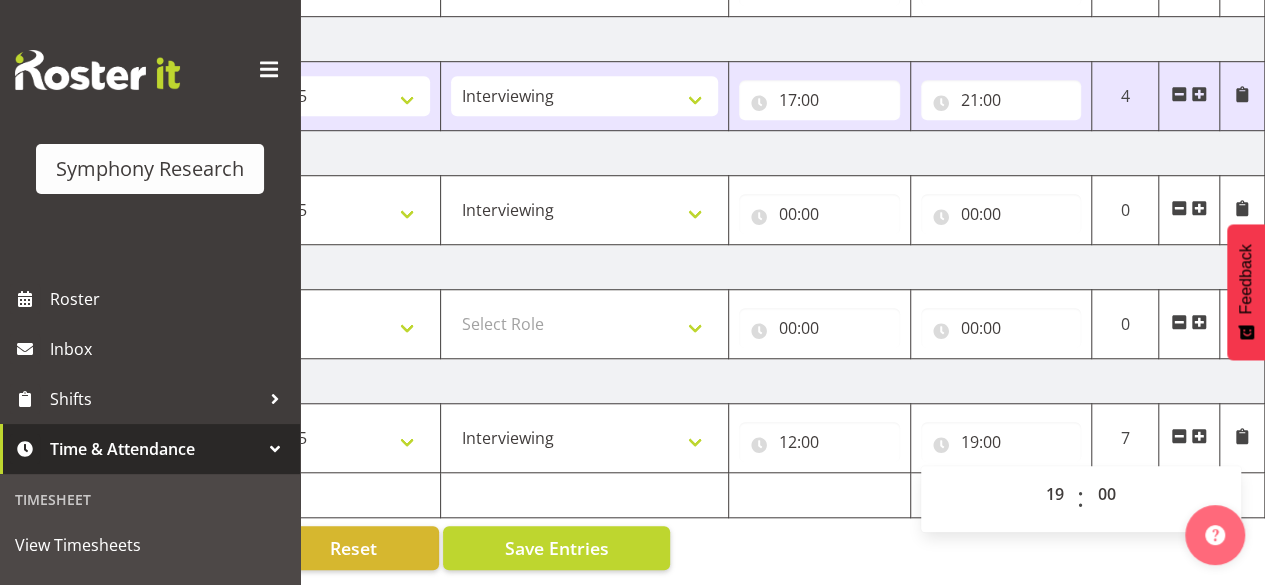 click on "Manual Timesheets   [DATE] - [DATE]                             Shift   Job   Role   Start Time   End Time     Total
[DATE]
!!Project Briefing  (Job to be assigned) !!Weekend Residential    (Roster IT Shift Label) *Business  9/10am ~ 4:30pm *Business Batteries Aust Shift 11am ~ 7pm *Business Supervisor *Evening Residential Shift 5-9pm *Farm Projects PGG Evening *Farm Projects PGG Weekend *Home Heating Evenings *Home Heating Weekend *RP Track  C *RP Track C Weekend *RP Weekly/Monthly Tracks *Supervisor Call Centre *Supervisor Evening *Supervisors & Call Centre Weekend *To Be Briefed AU Batteries Evening 5~7pm or later PowerNet Evenings PowerNet Weekend Test World Poll Aust Late 9p~10:30p World Poll Aust Wkend World Poll Aust. 6:30~10:30pm World Poll Pilot Aust 6:30~10:30pm   550060 IF Admin 553495 Rural Omnibus [DATE] - [DATE] 553500 BFM [DATE] - [DATE] 553501 FMG [DATE] 990000 General 990820 Mobtest 2024 990855 FENZ" at bounding box center [782, -1] 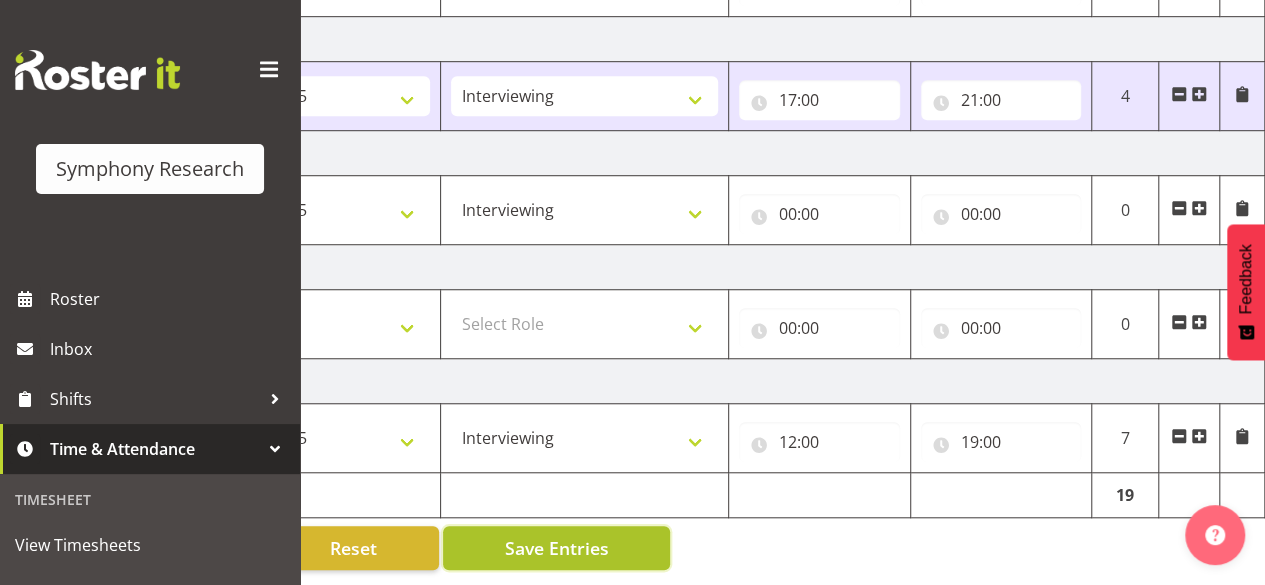 click on "Save
Entries" at bounding box center (556, 548) 